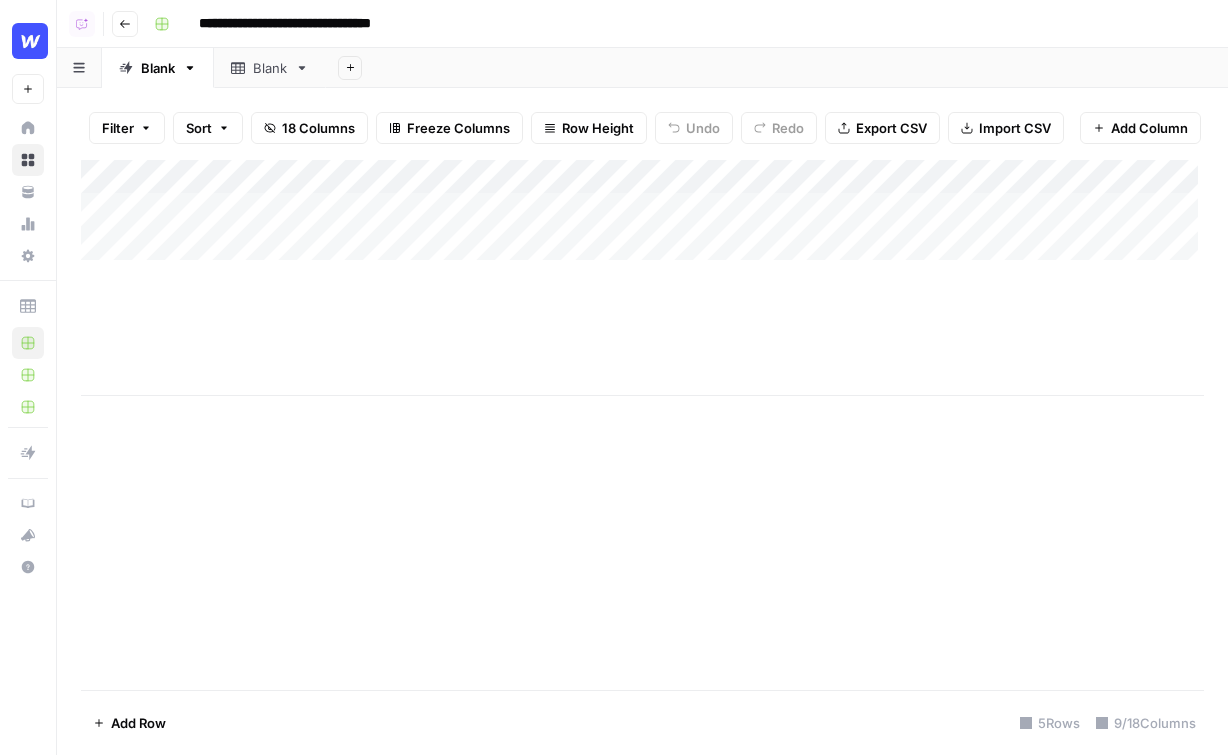 scroll, scrollTop: 0, scrollLeft: 0, axis: both 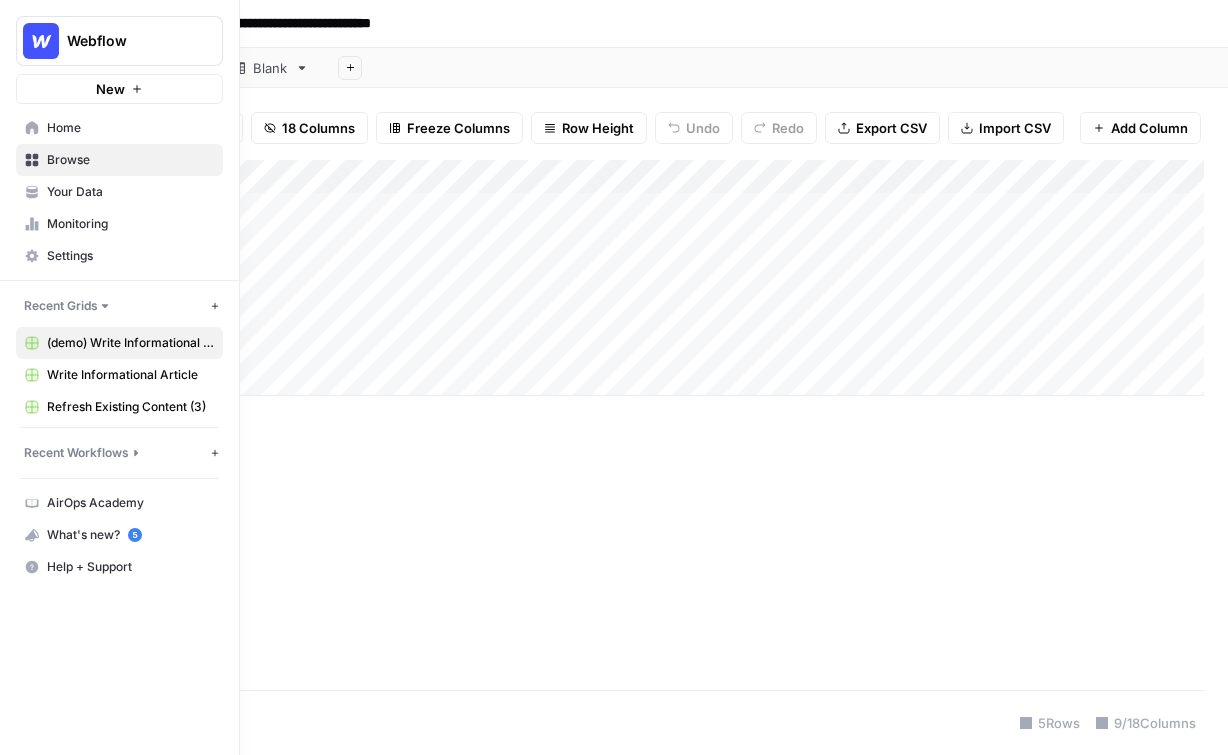 click on "Your Data" at bounding box center [119, 192] 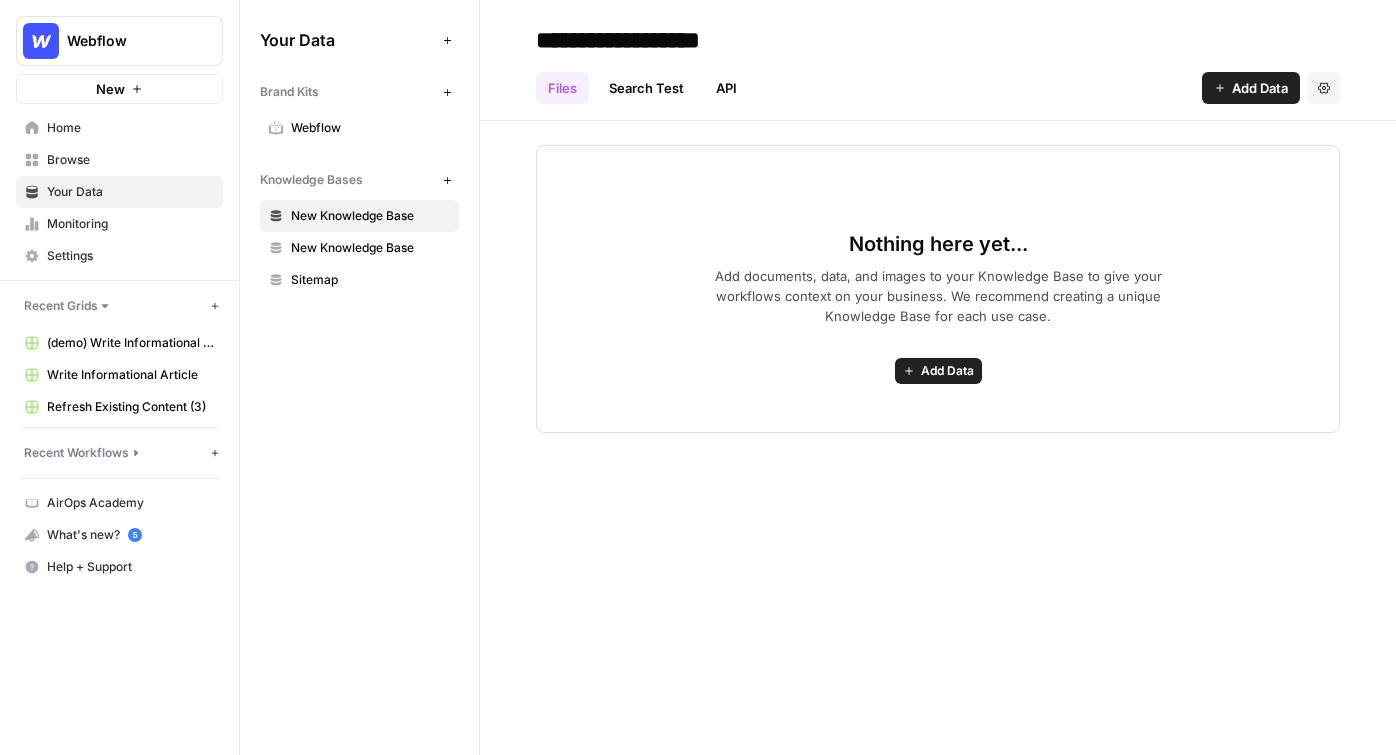 click on "Webflow" at bounding box center (370, 128) 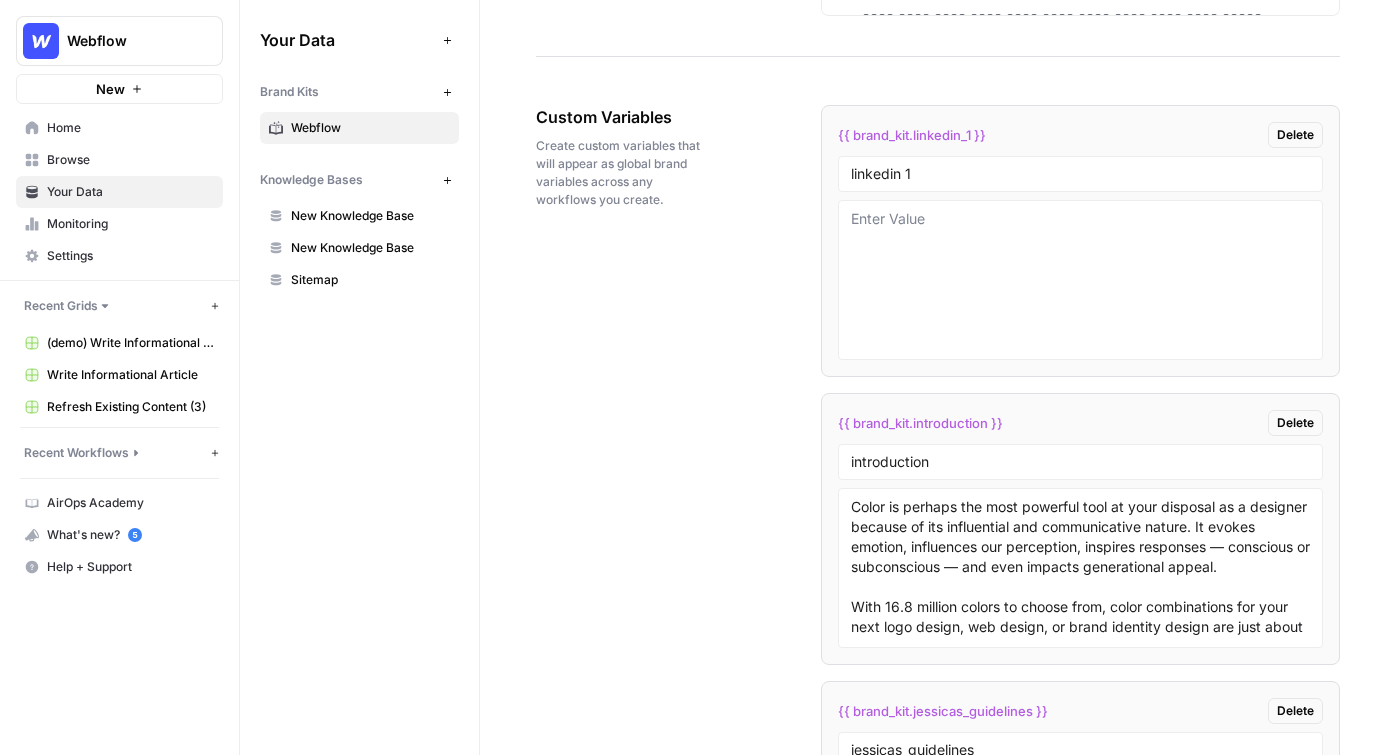 scroll, scrollTop: 3284, scrollLeft: 0, axis: vertical 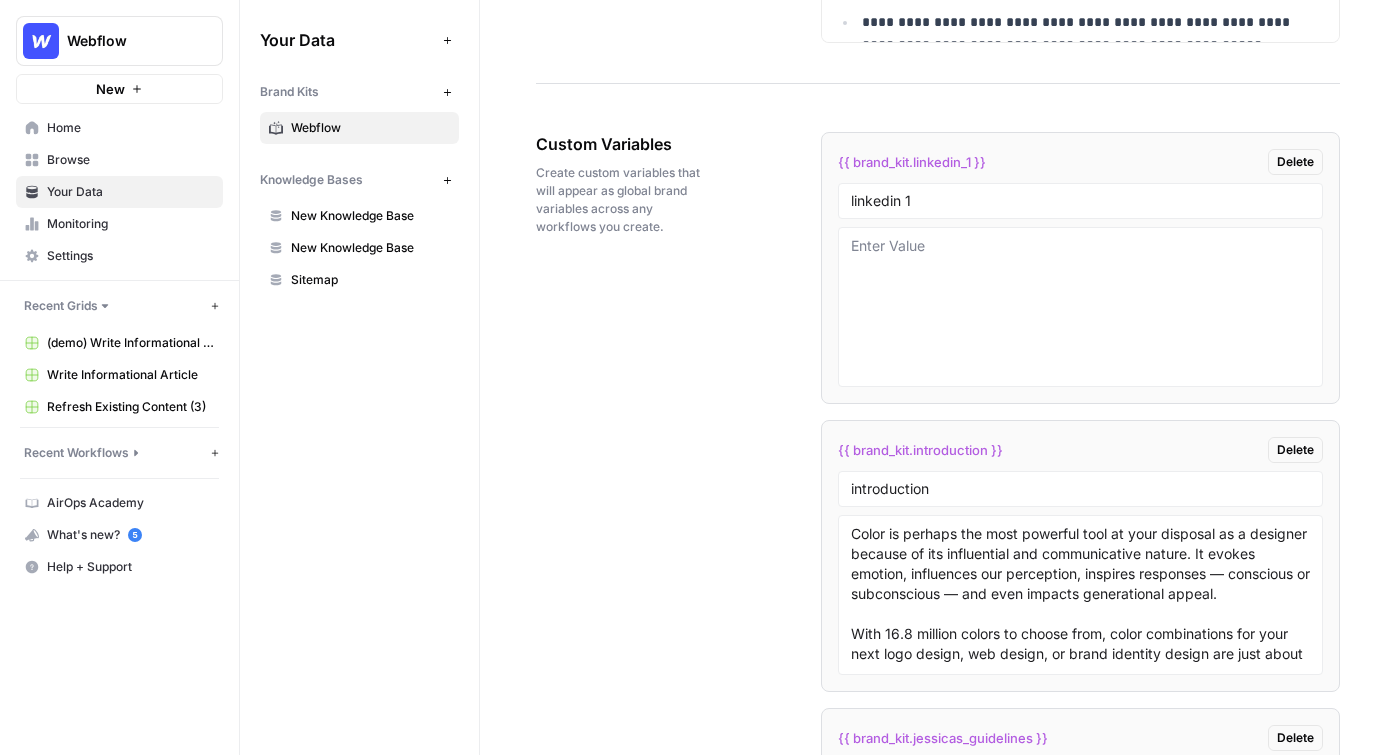 drag, startPoint x: 533, startPoint y: 143, endPoint x: 716, endPoint y: 142, distance: 183.00273 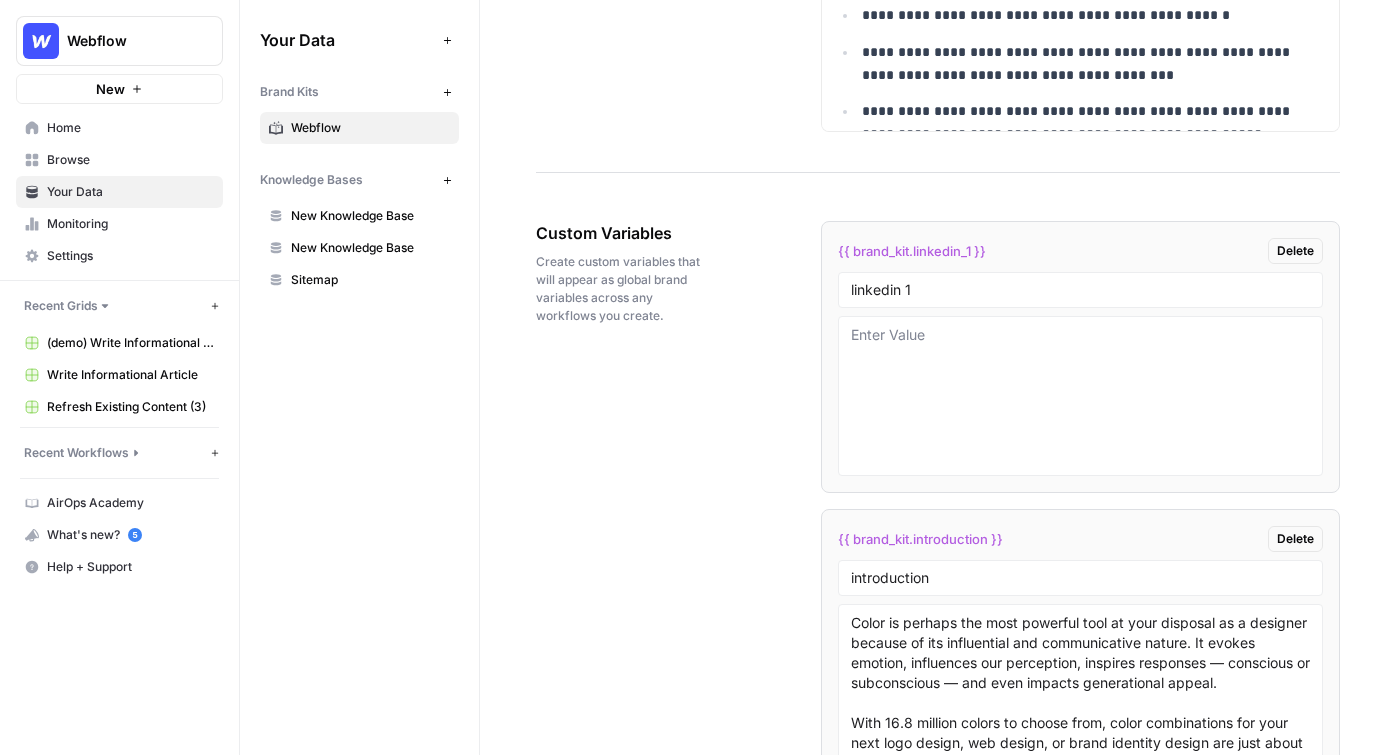 scroll, scrollTop: 3187, scrollLeft: 0, axis: vertical 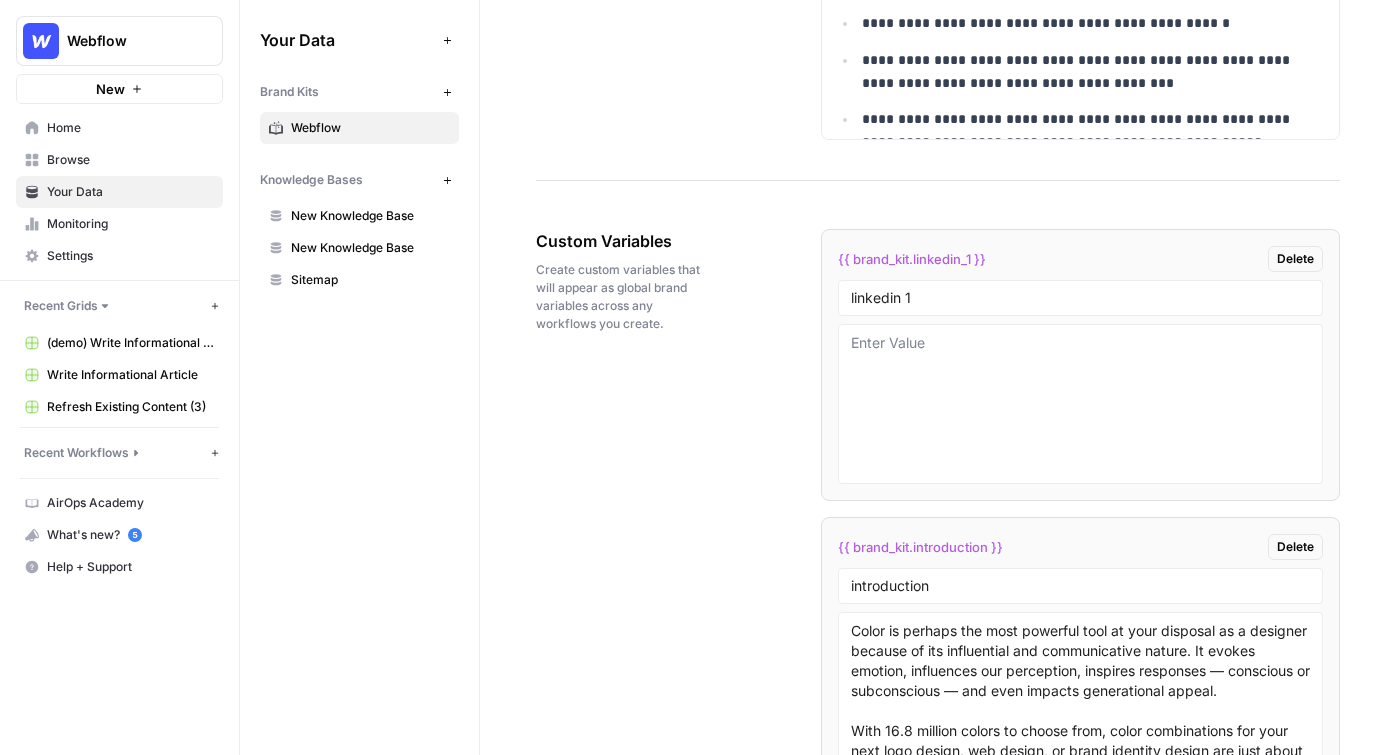 click on "New Knowledge Base" at bounding box center [359, 216] 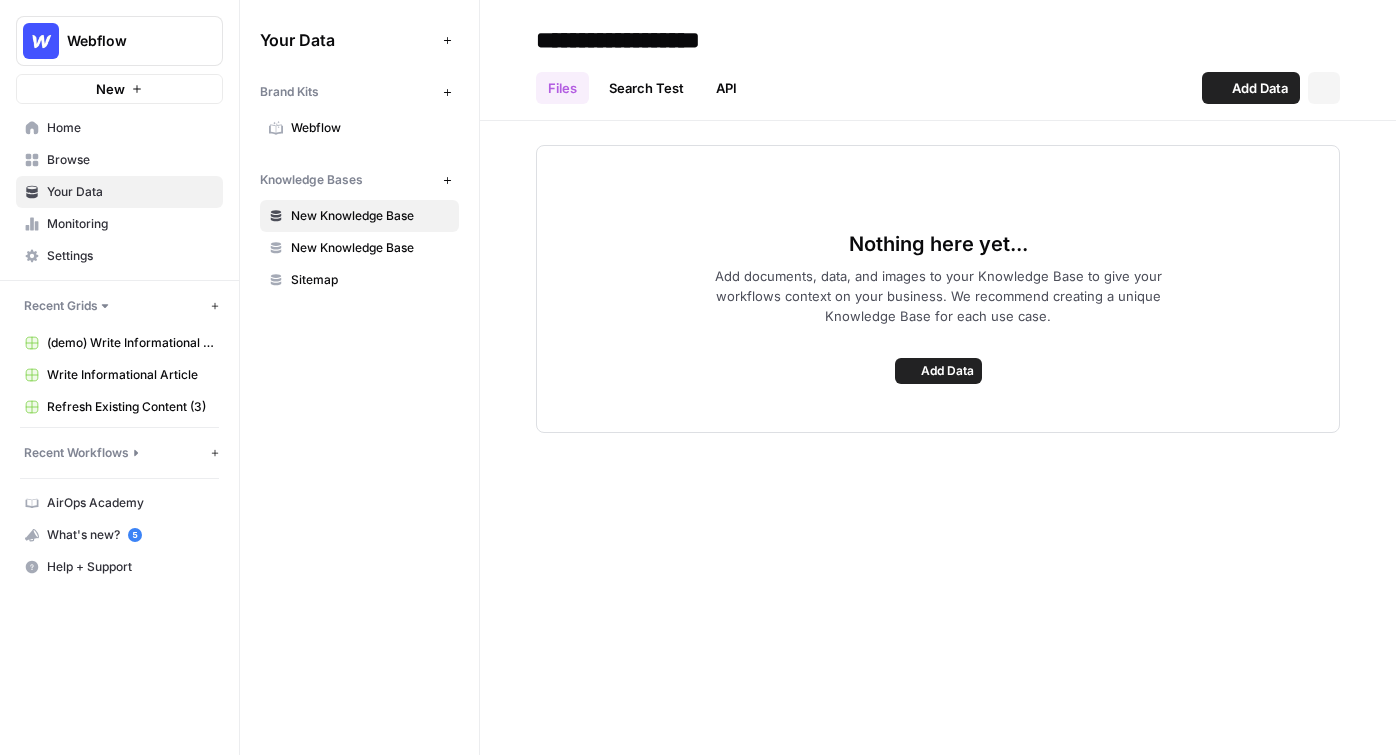 scroll, scrollTop: 0, scrollLeft: 0, axis: both 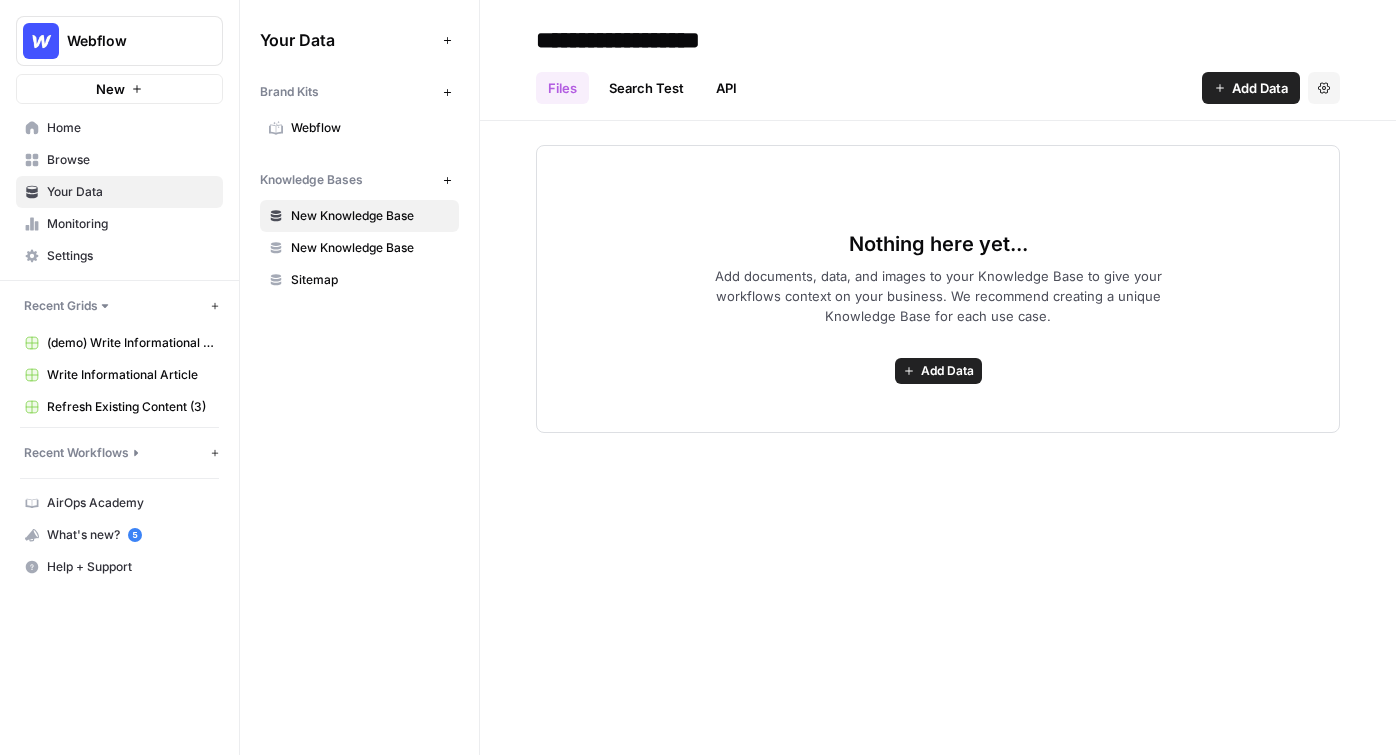 click on "API" at bounding box center [726, 88] 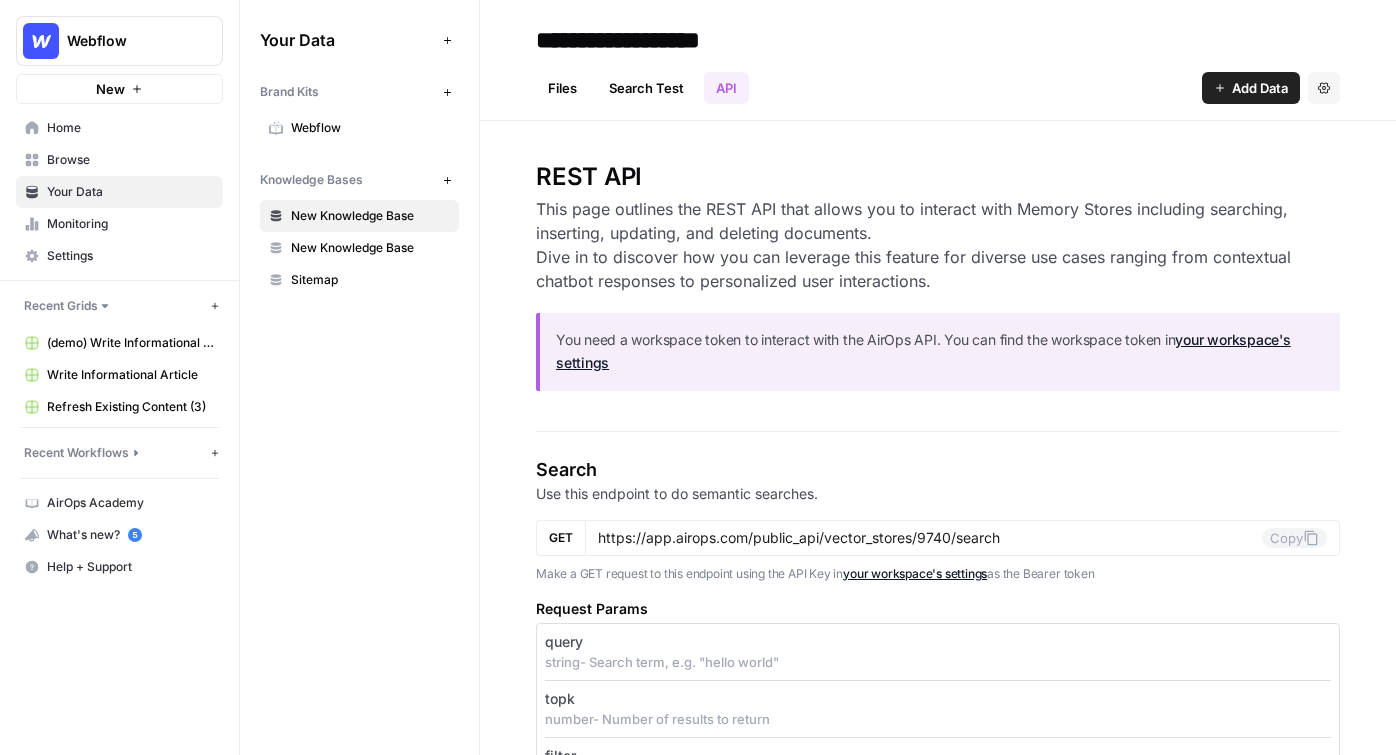 click on "Files" at bounding box center (562, 88) 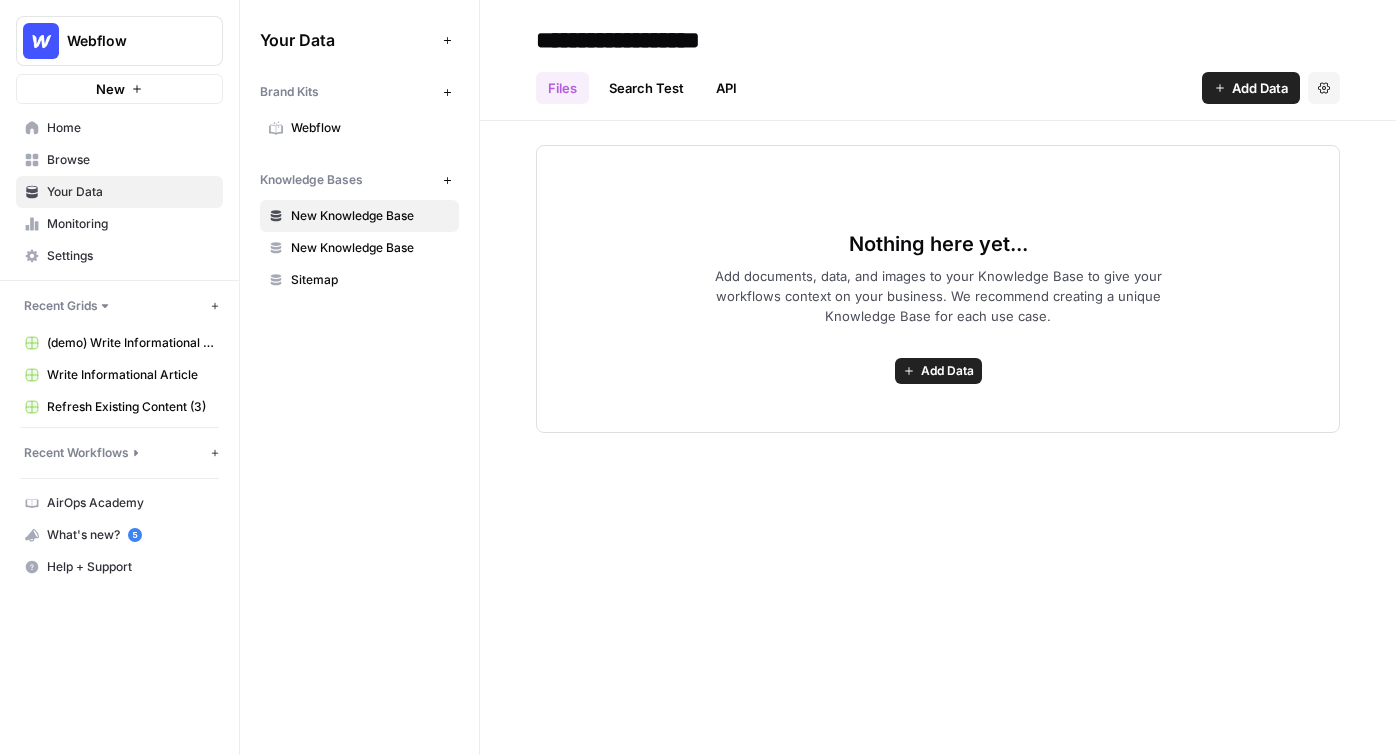 click on "Add Data" at bounding box center (1260, 88) 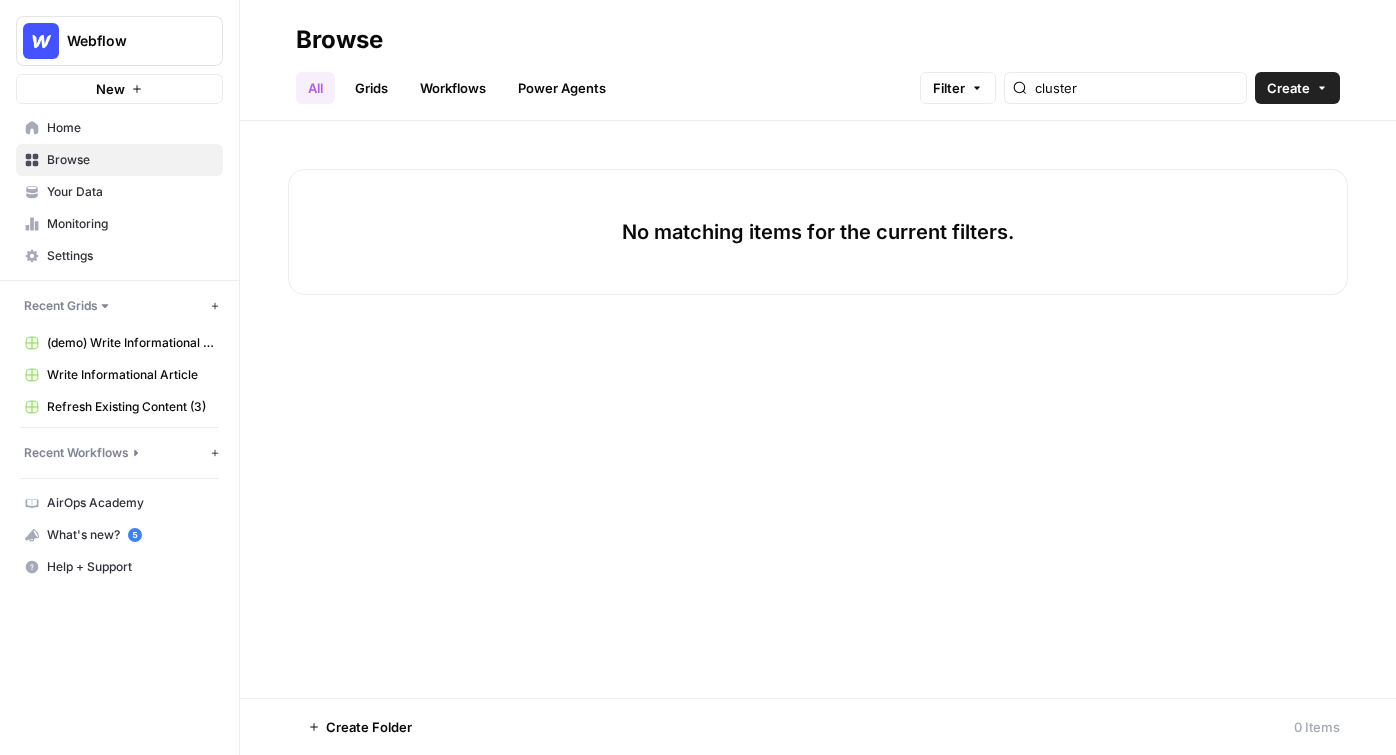 click on "Home" at bounding box center [130, 128] 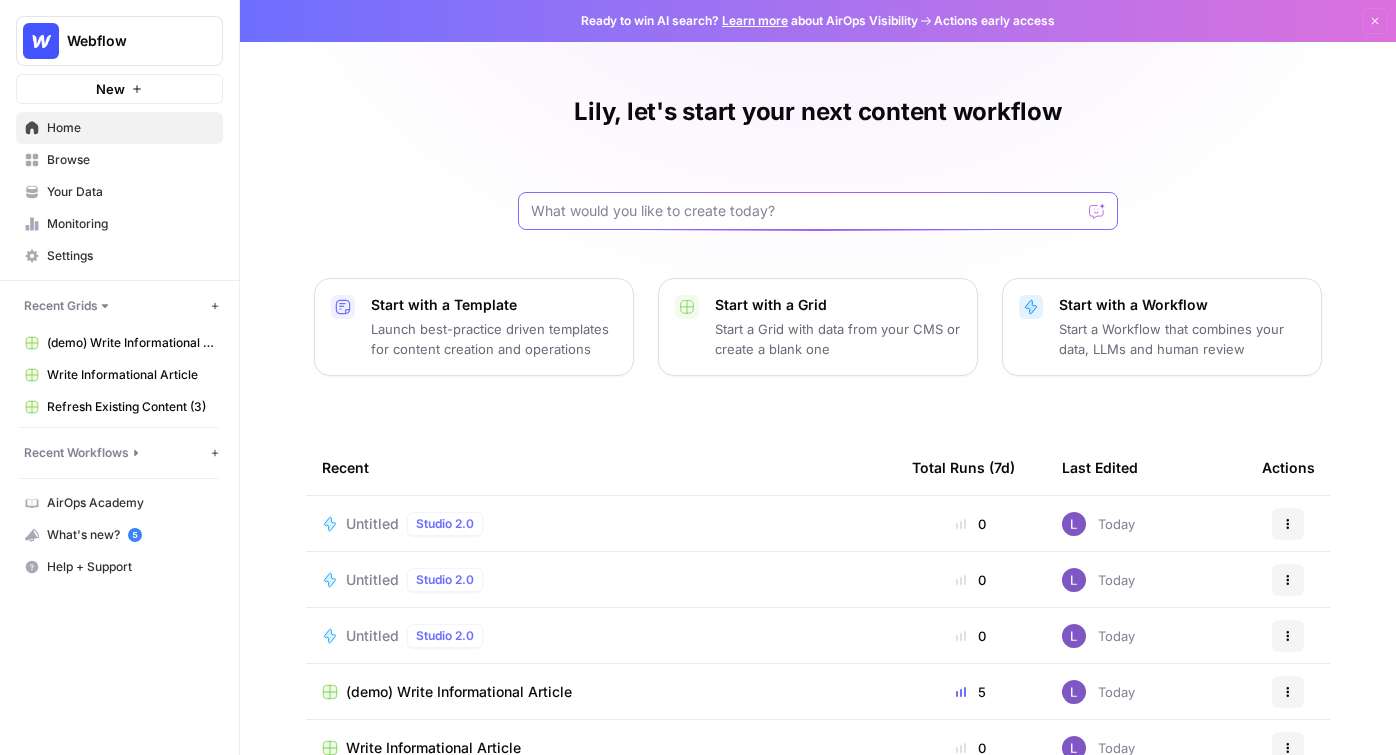 click at bounding box center (806, 211) 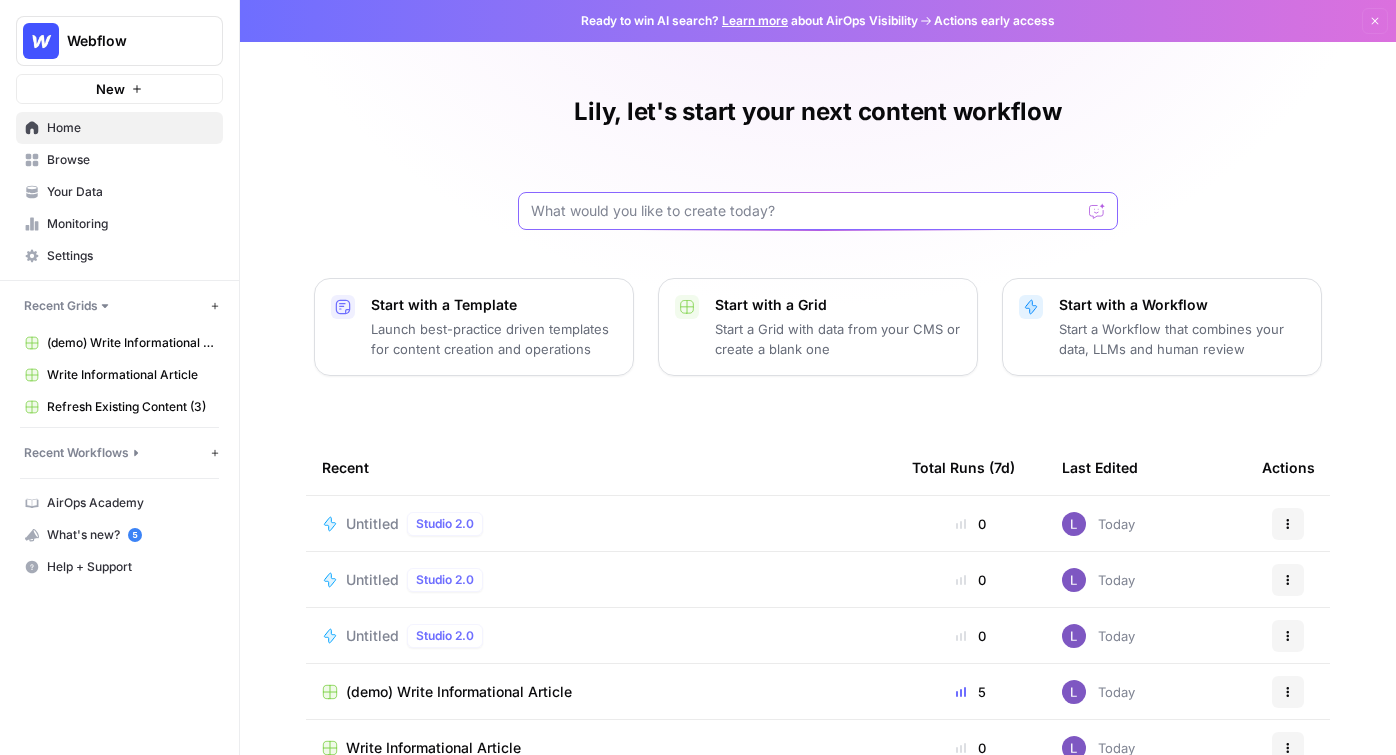 drag, startPoint x: 1073, startPoint y: 216, endPoint x: 1105, endPoint y: 215, distance: 32.01562 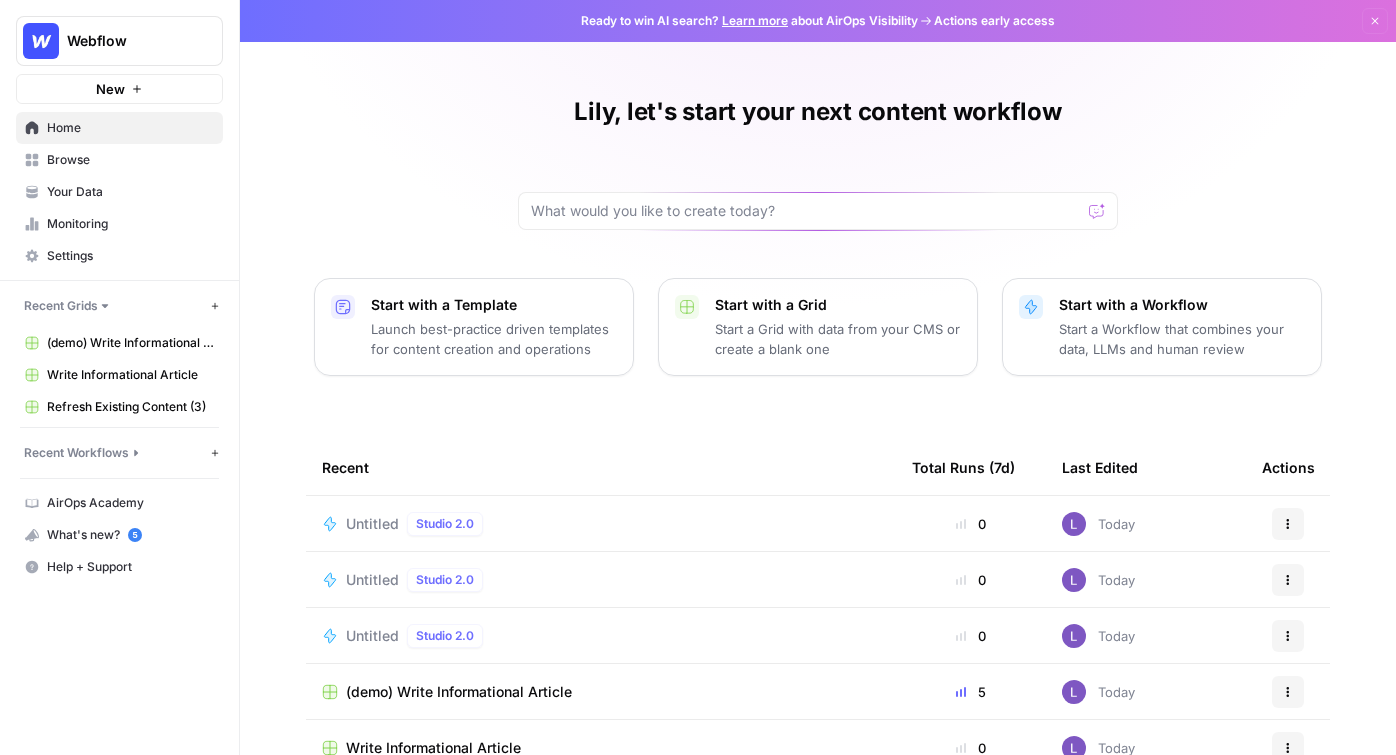 click on "Browse" at bounding box center (130, 160) 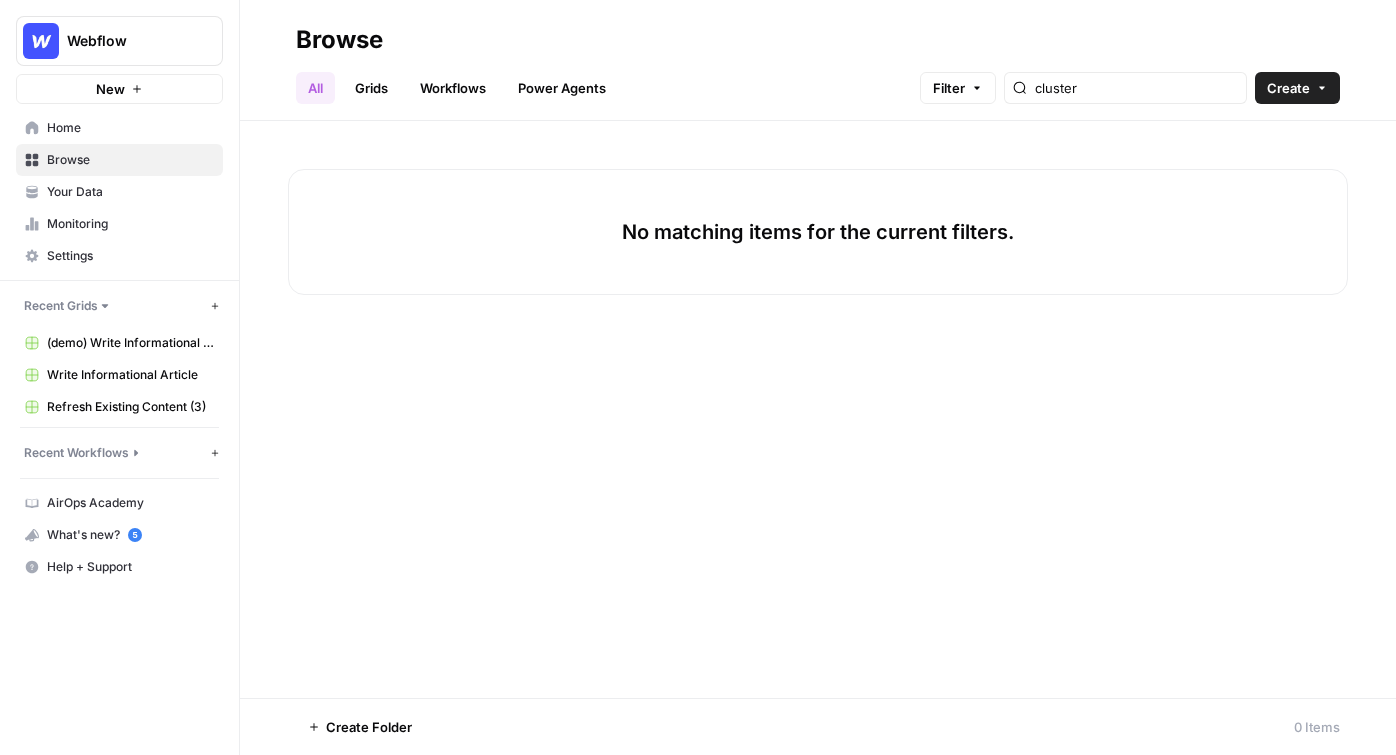 click on "Grids" at bounding box center [371, 88] 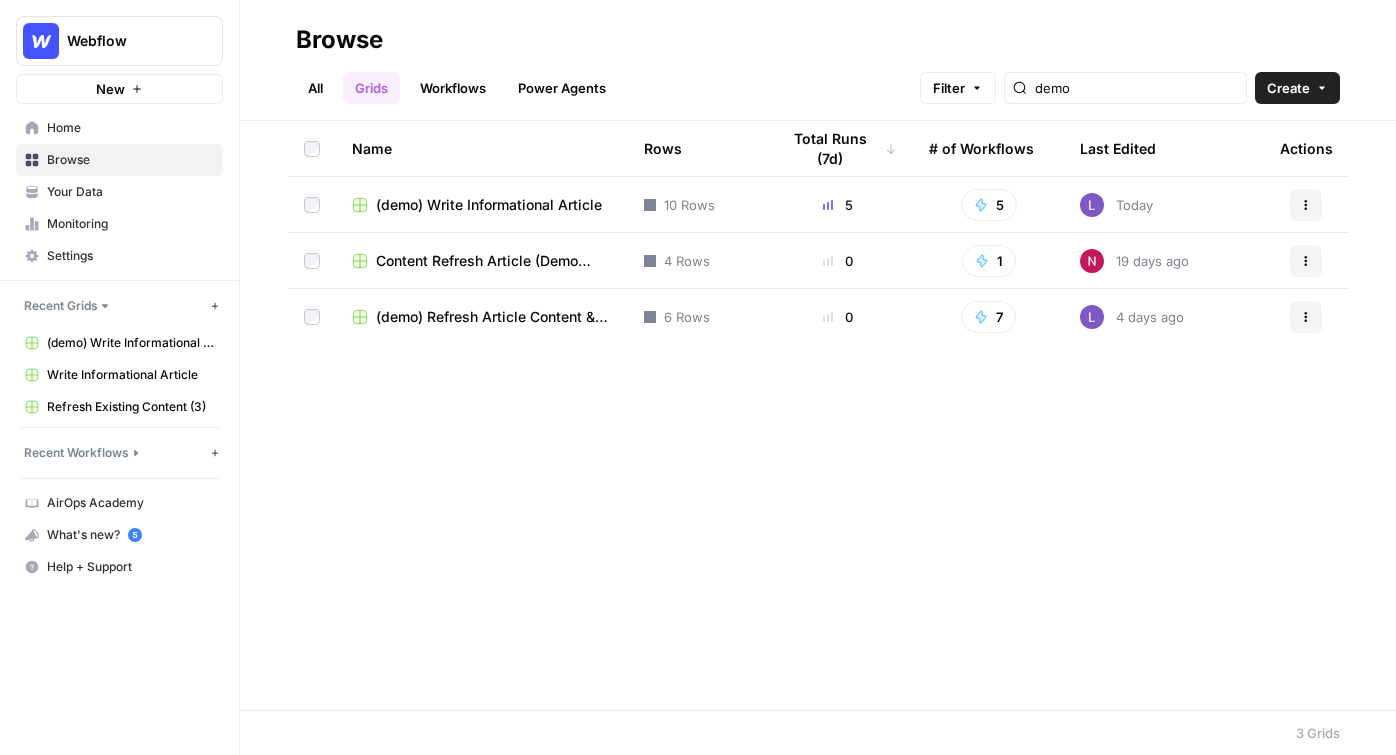 click on "(demo) Write Informational Article" at bounding box center (489, 205) 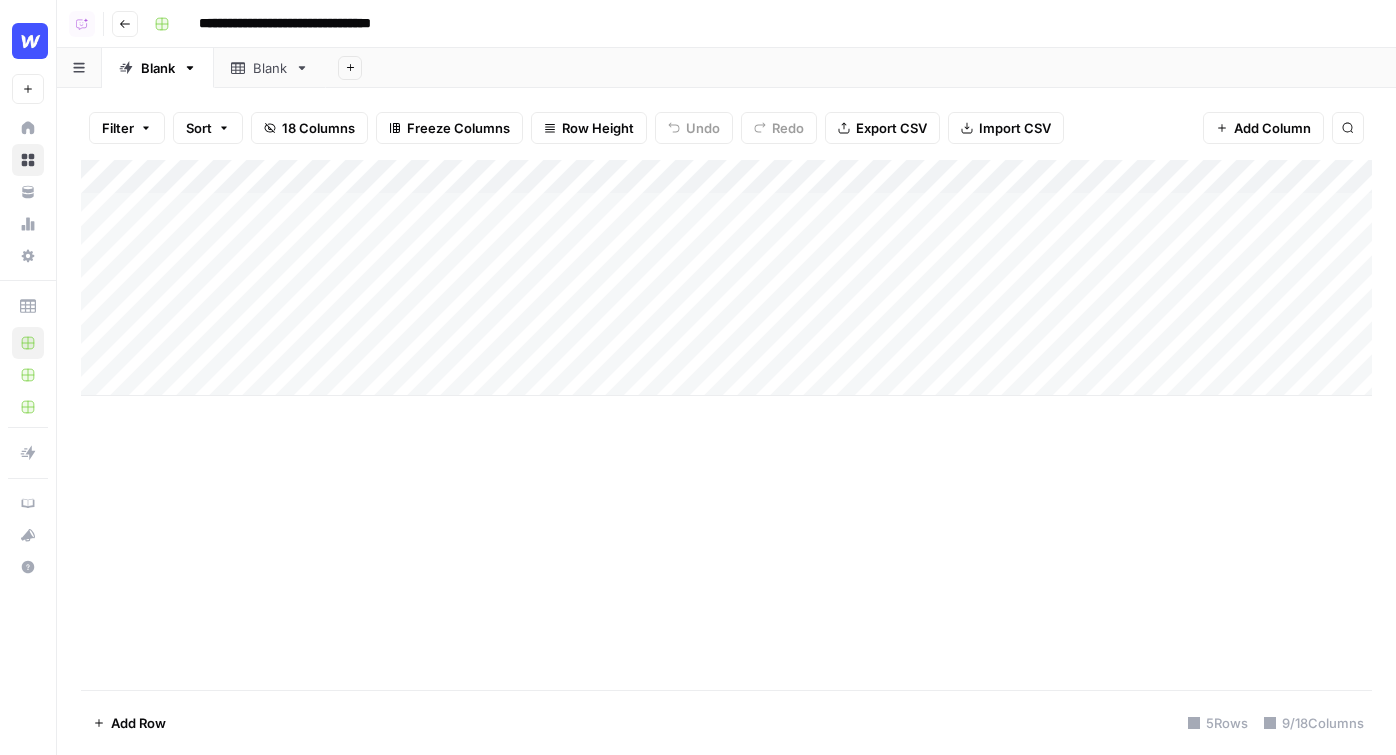 scroll, scrollTop: 0, scrollLeft: 0, axis: both 